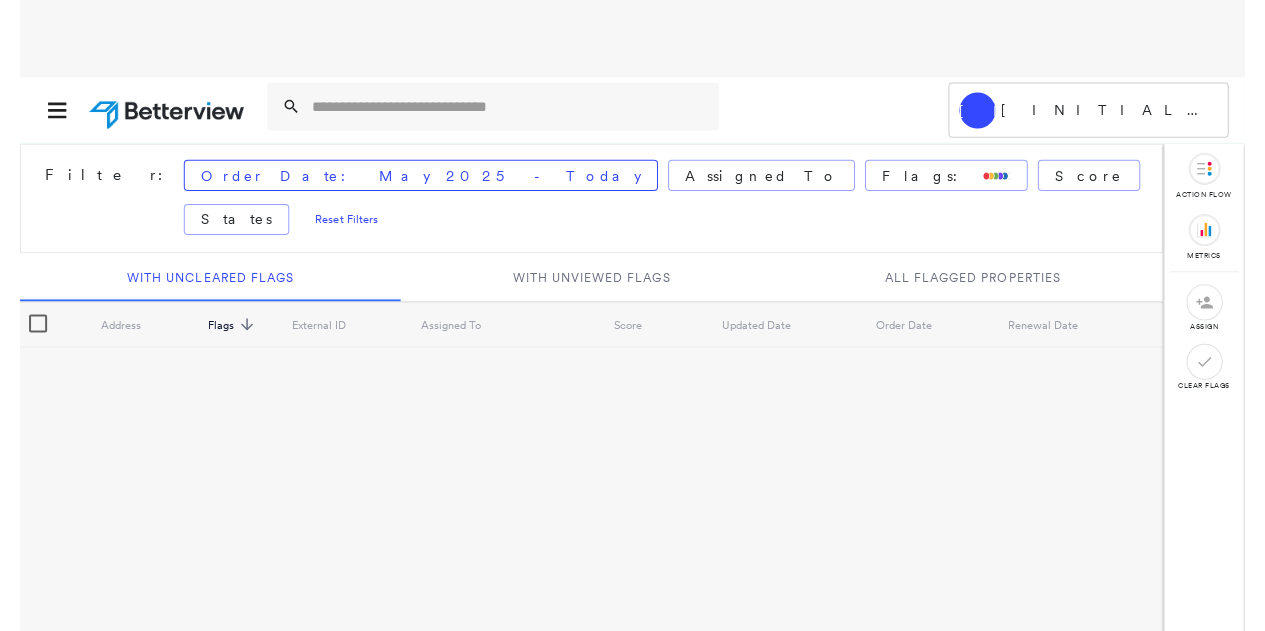 scroll, scrollTop: 0, scrollLeft: 0, axis: both 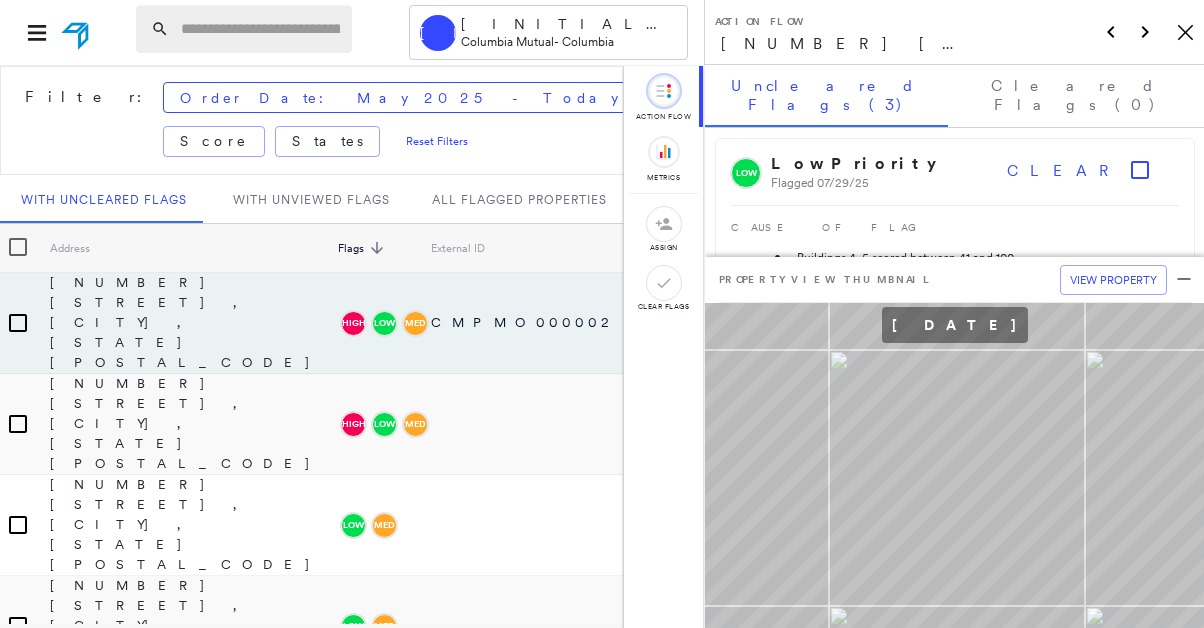 click at bounding box center (260, 29) 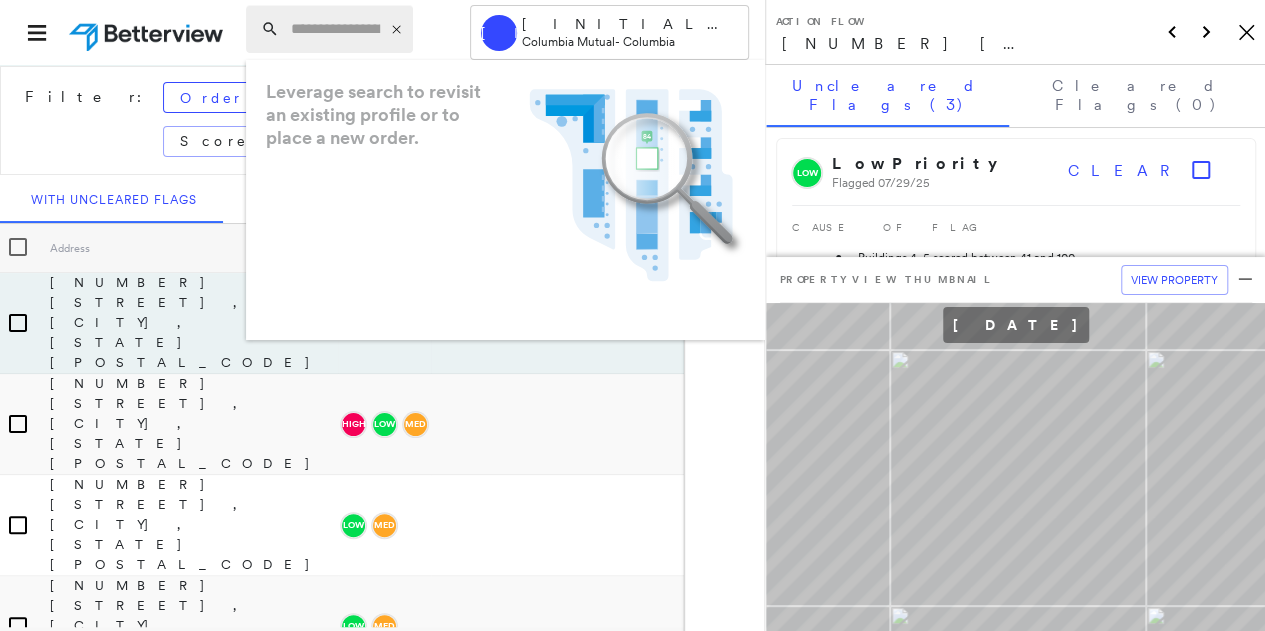 click at bounding box center (335, 29) 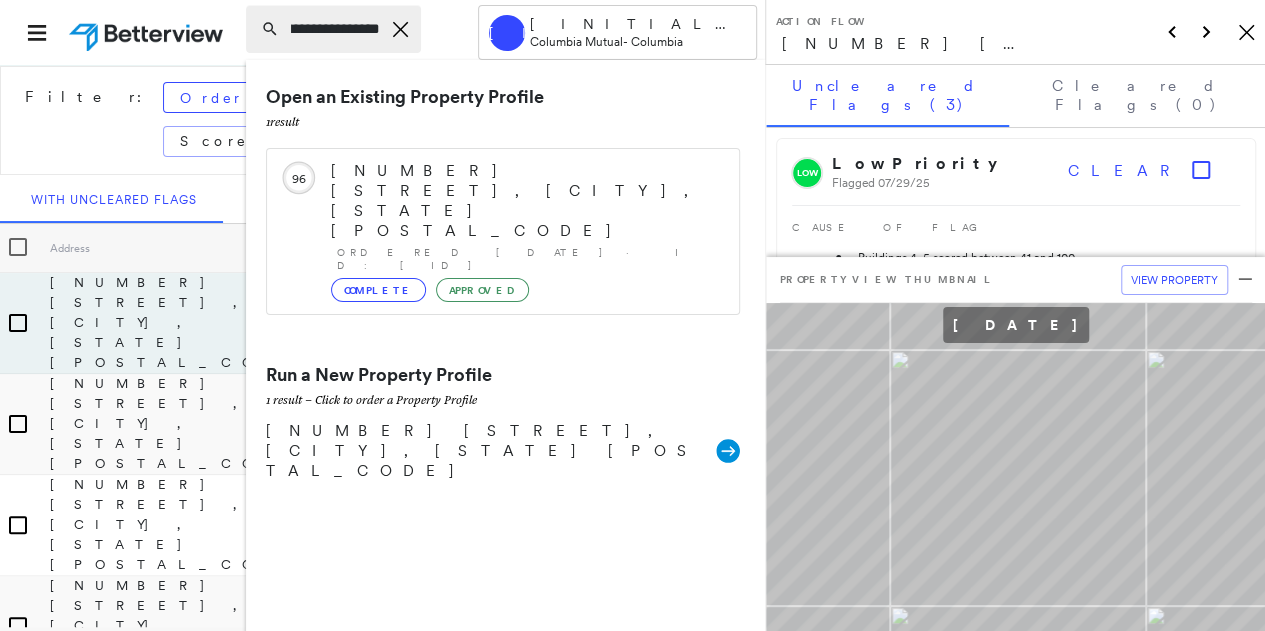 scroll, scrollTop: 0, scrollLeft: 118, axis: horizontal 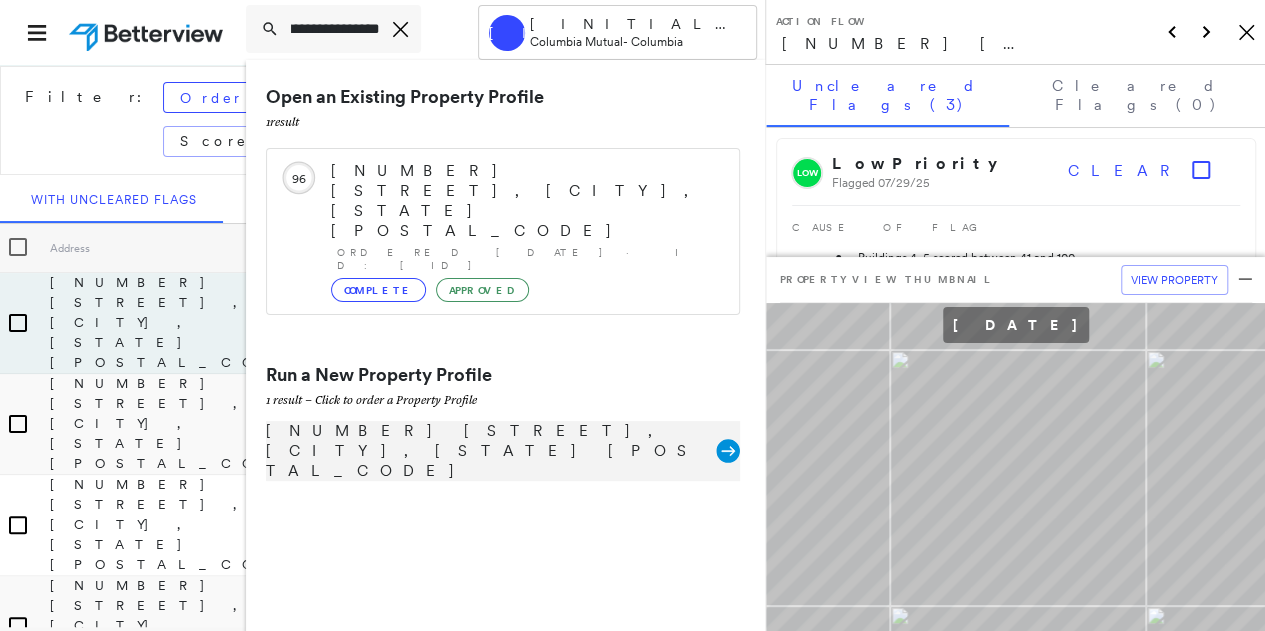type on "**********" 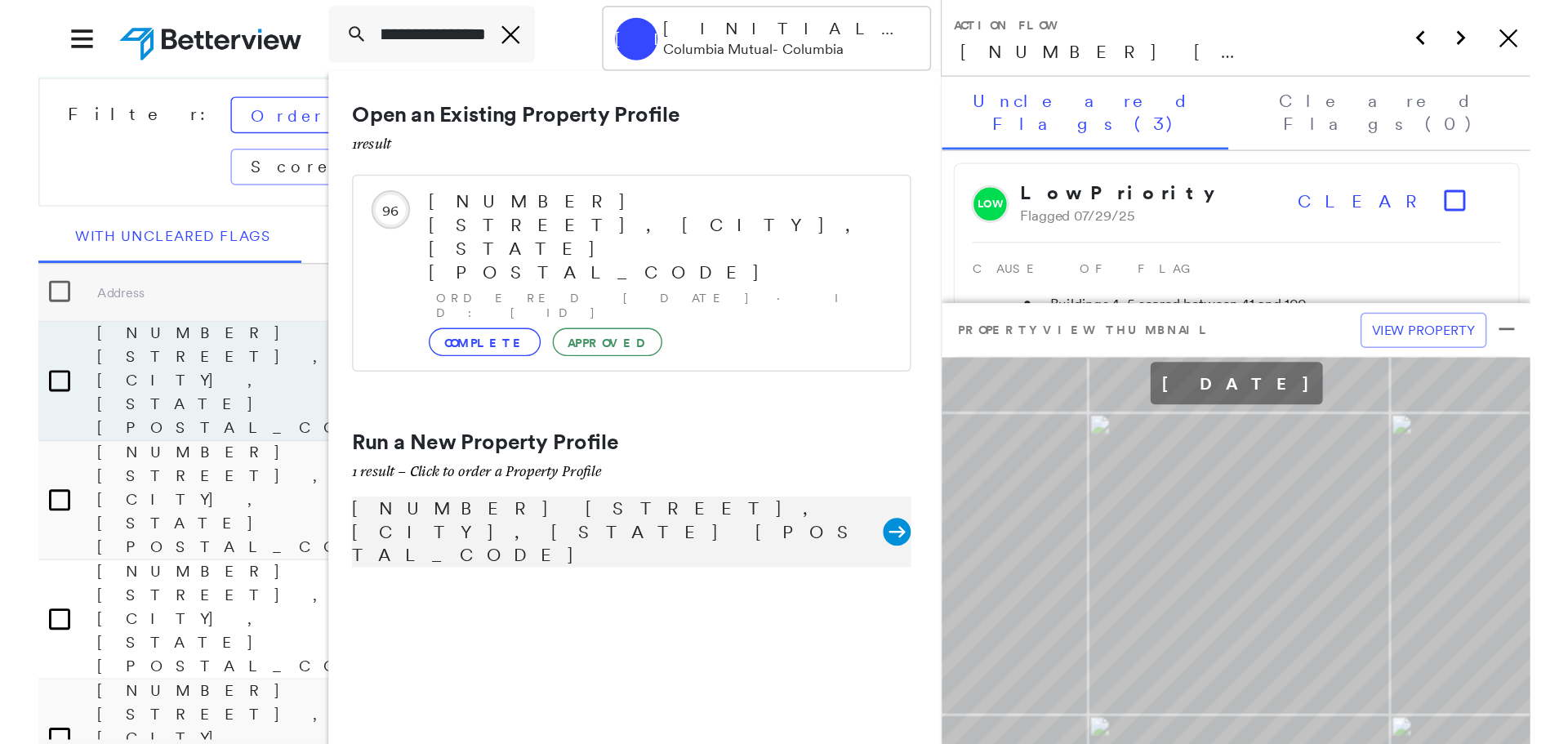 scroll, scrollTop: 0, scrollLeft: 0, axis: both 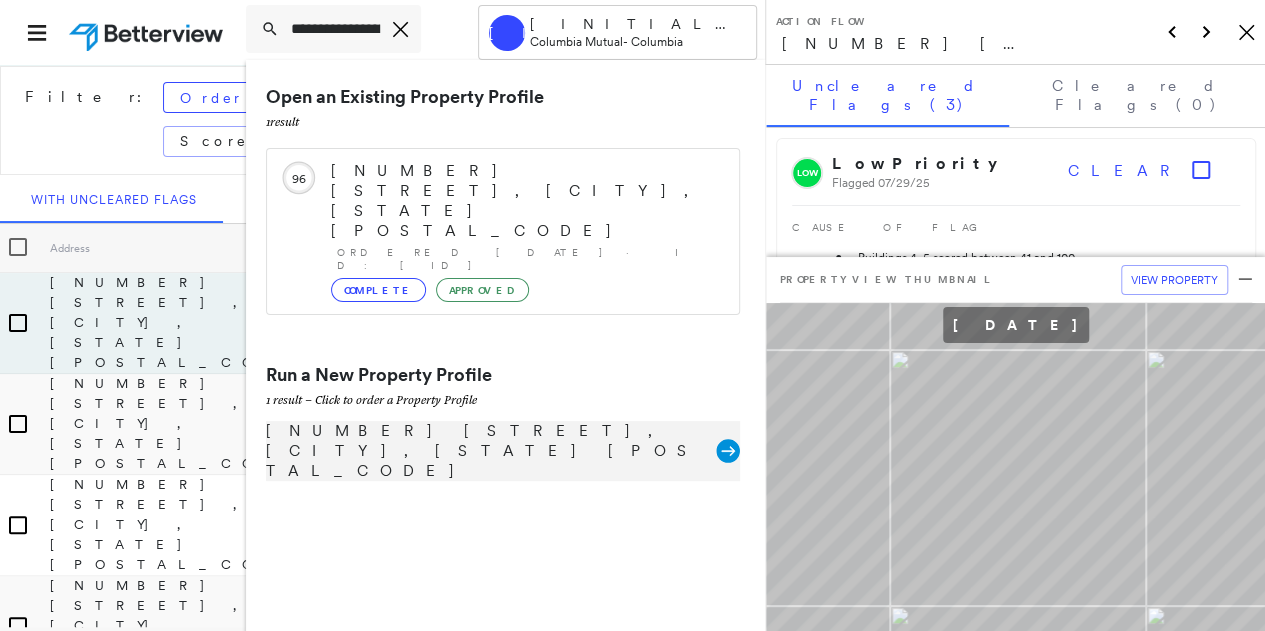 click on "[NUMBER] [STREET], [CITY], [STATE] [POSTAL_CODE]" at bounding box center (491, 451) 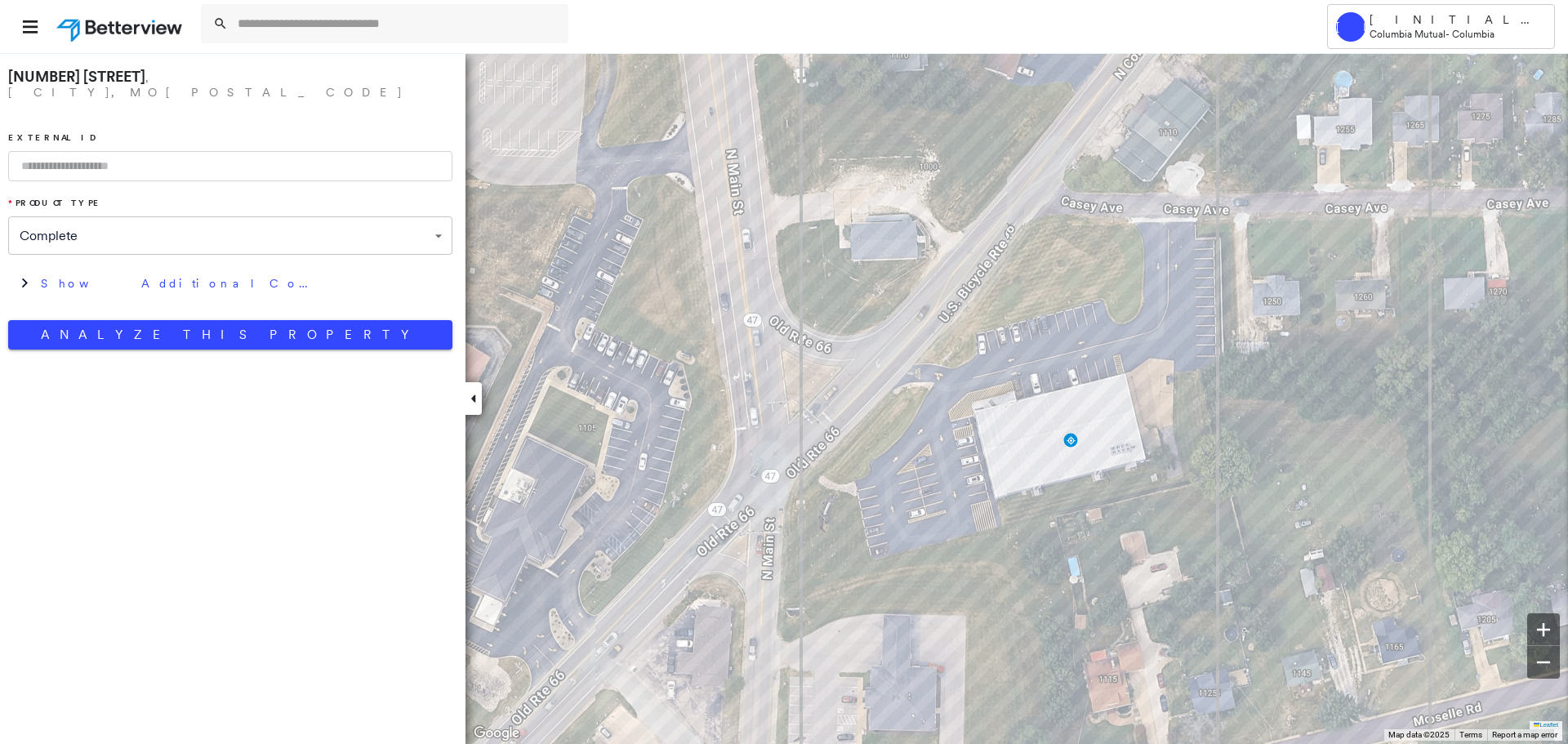click at bounding box center [741, 26] 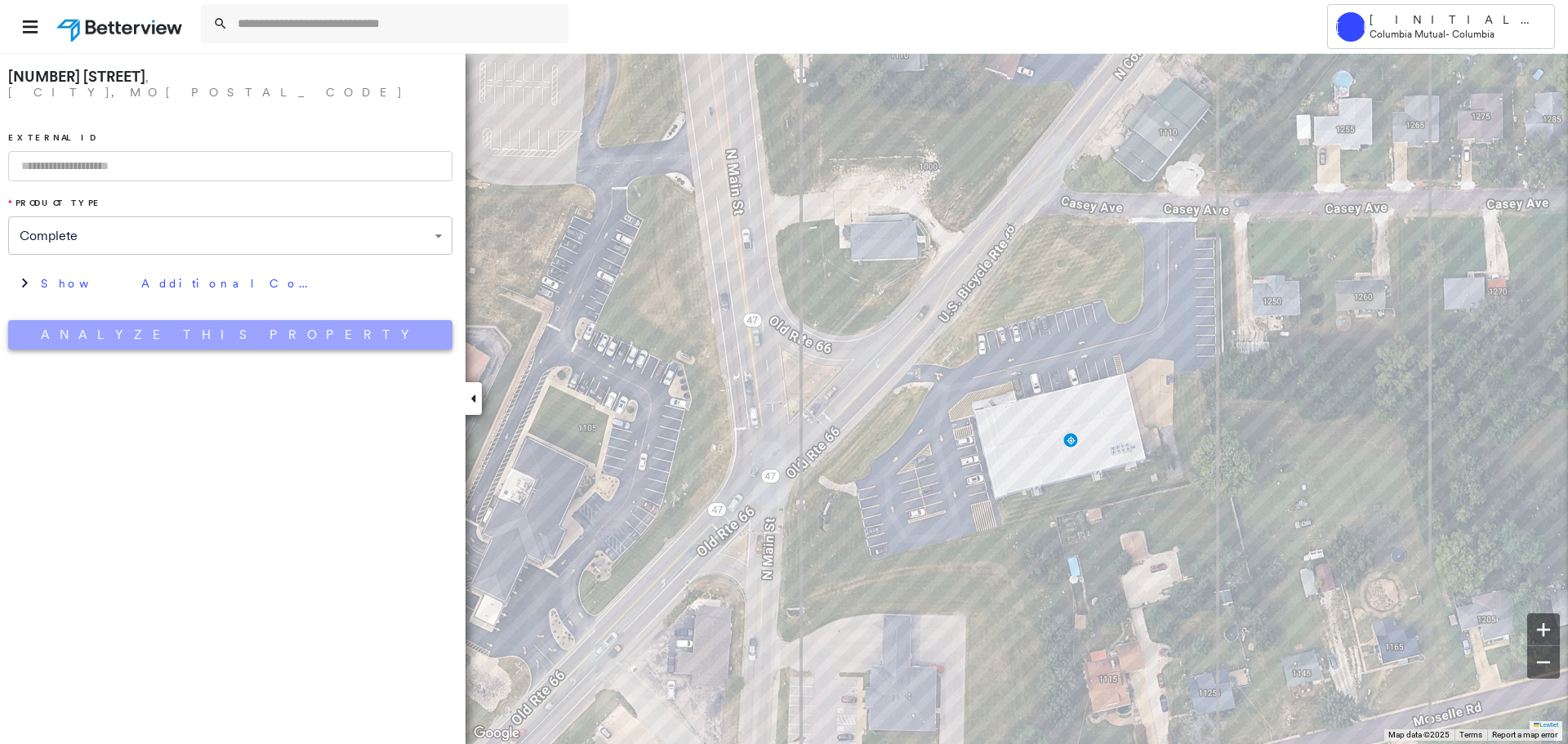click on "Analyze This Property" at bounding box center [230, 335] 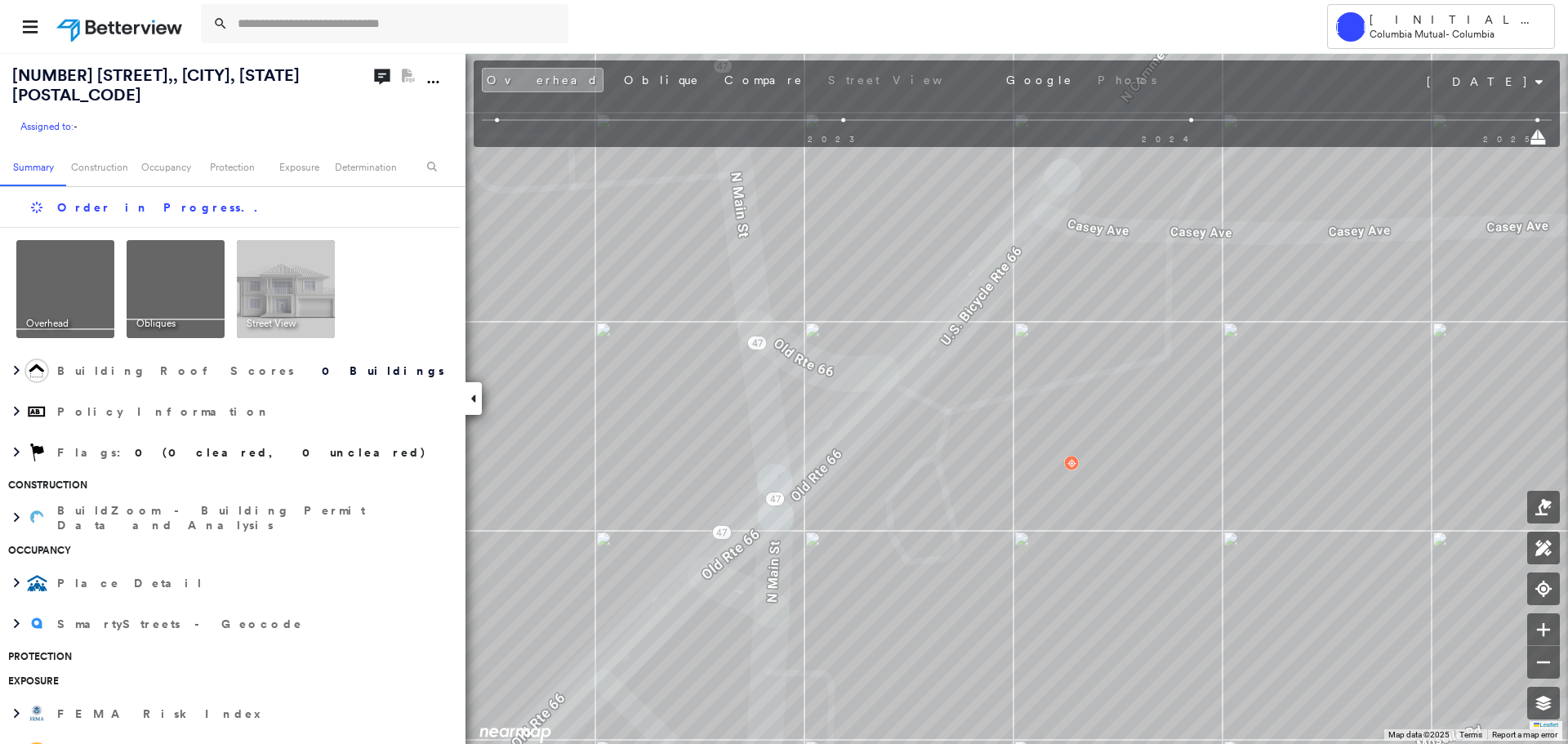 click at bounding box center [741, 26] 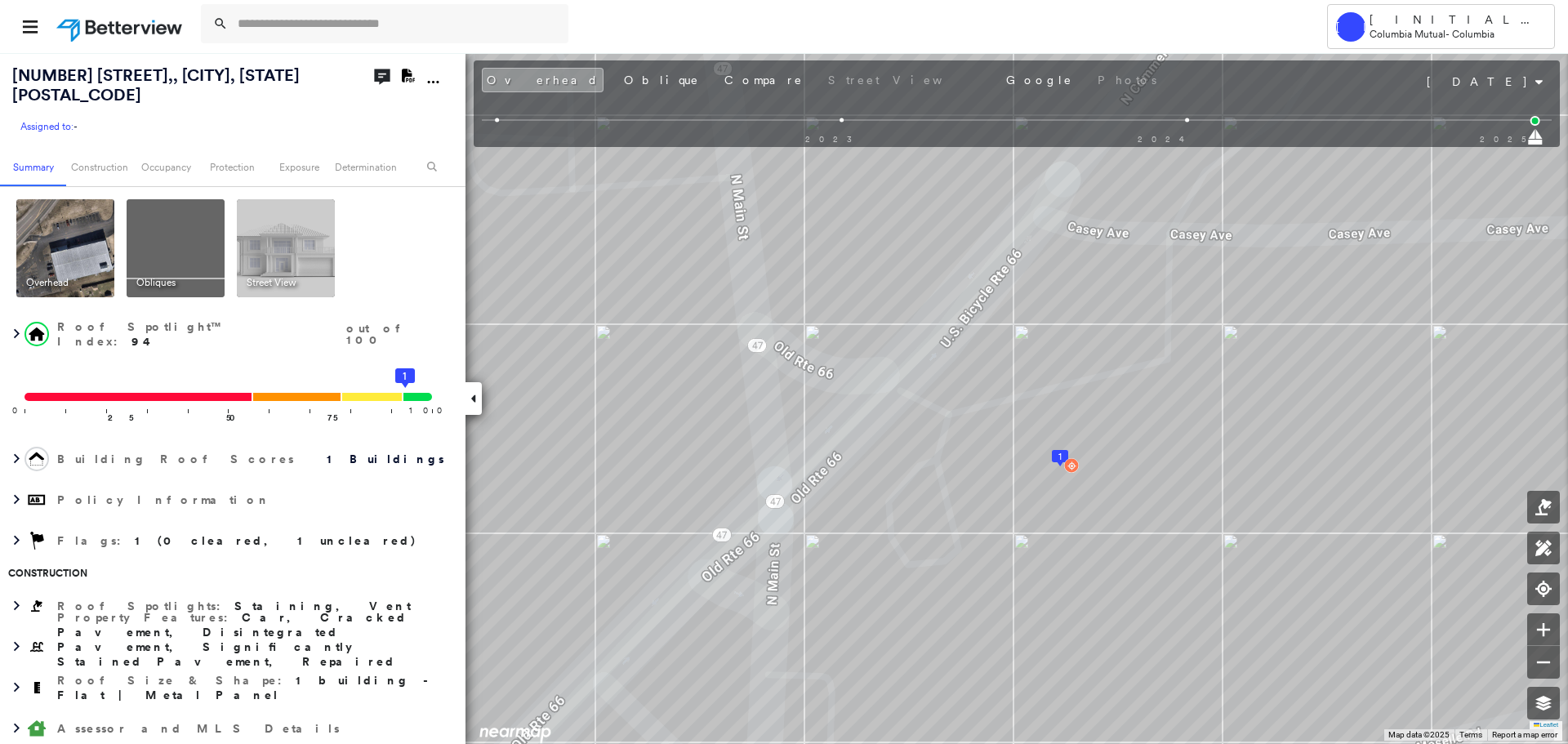 click at bounding box center (741, 26) 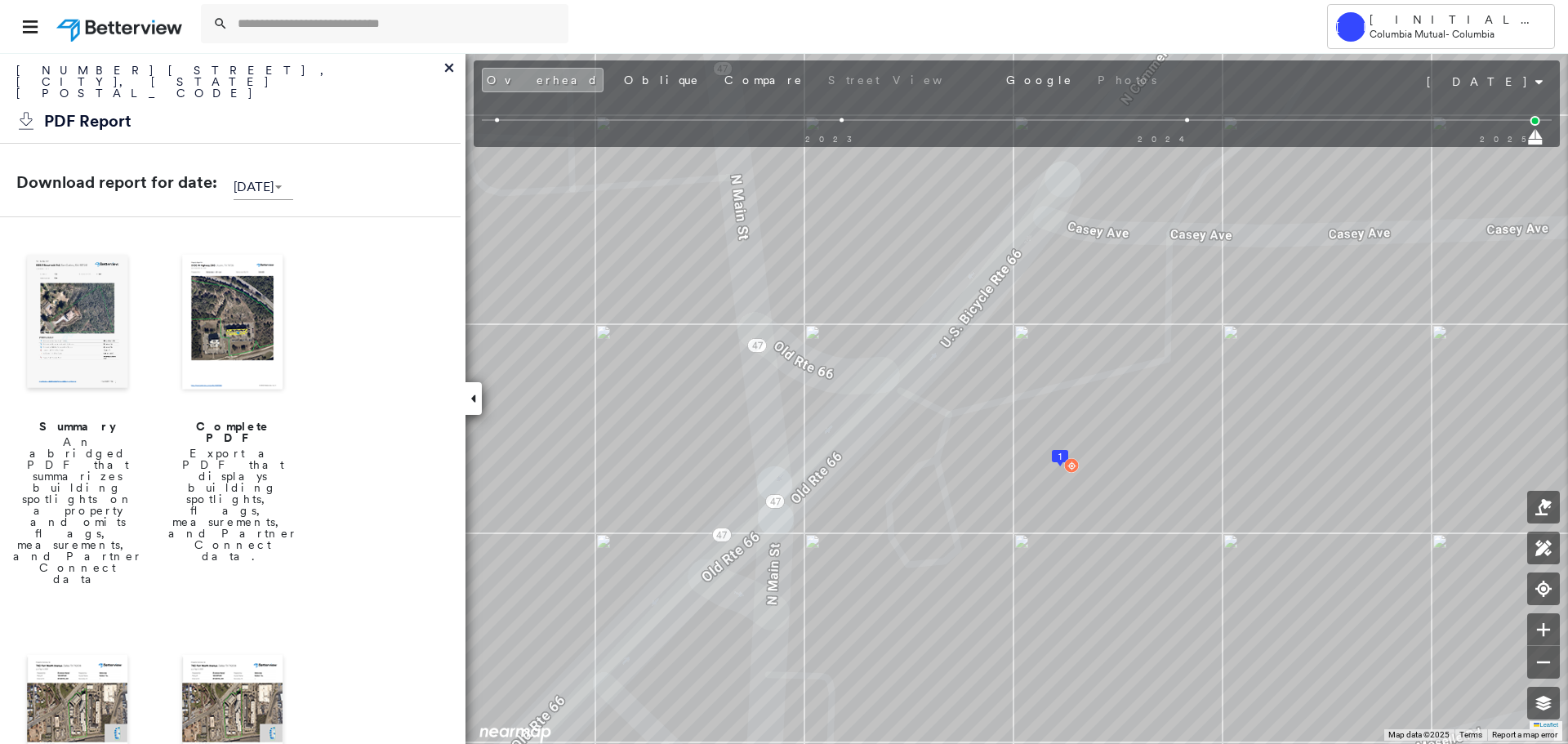 click at bounding box center (233, 323) 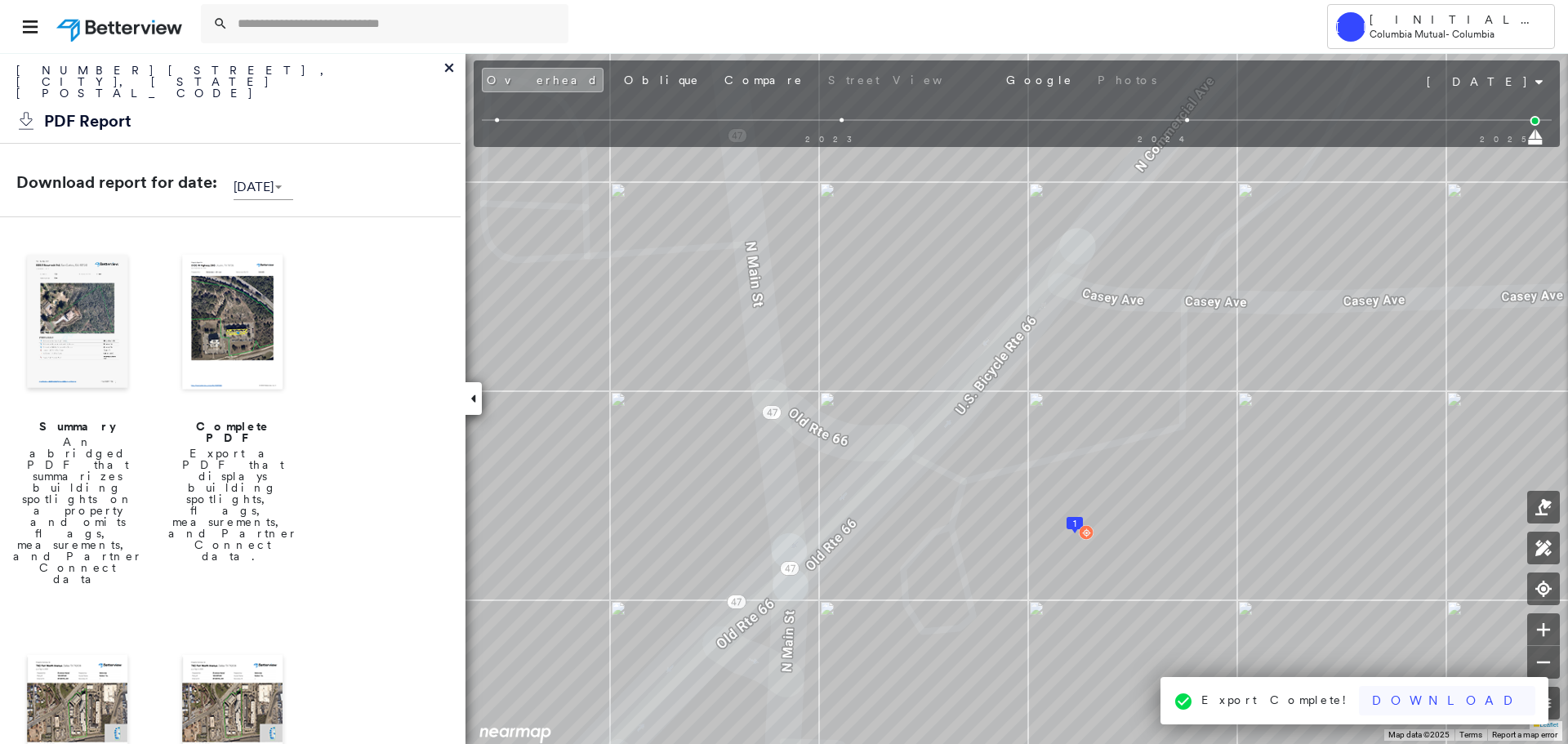 click on "[INITIALS] [FIRST] [LAST] [COMPANY] - [COMPANY] [NUMBER] [STREET], [CITY], [STATE] [POSTAL_CODE] Assigned to: - Assigned to: - Assigned to: - Open Comments Download PDF Report Summary Construction Occupancy Protection Exposure Determination Overhead Obliques Street View Roof Spotlight™ Index : [NUMBER] out of [NUMBER] [NUMBER] [NUMBER] [NUMBER] [NUMBER] [NUMBER] Building Roof Scores [NUMBER] Buildings Policy Information Flags : [NUMBER] ([NUMBER] cleared, [NUMBER] uncleared) Construction Roof Spotlights : Staining, Vent Property Features : Car, Cracked Pavement, Disintegrated Pavement, Significantly Stained Pavement, Repaired Pavement and [NUMBER] more Roof Size & Shape : [NUMBER] building - Flat | Metal Panel Assessor and MLS Details Property Lookup BuildZoom - Building Permit Data and Analysis Occupancy Ownership Place Detail SmartyStreets - Geocode Smarty Streets - Surrounding Properties Protection Protection Exposure FEMA Risk Index Crime Regional Hazard: [NUMBER] out of [NUMBER] Additional Perils Guidewire HazardHub HazardHub Risks Determination Flags : [NUMBER] ([NUMBER] cleared, [NUMBER] uncleared) Low Save" at bounding box center (784, 372) 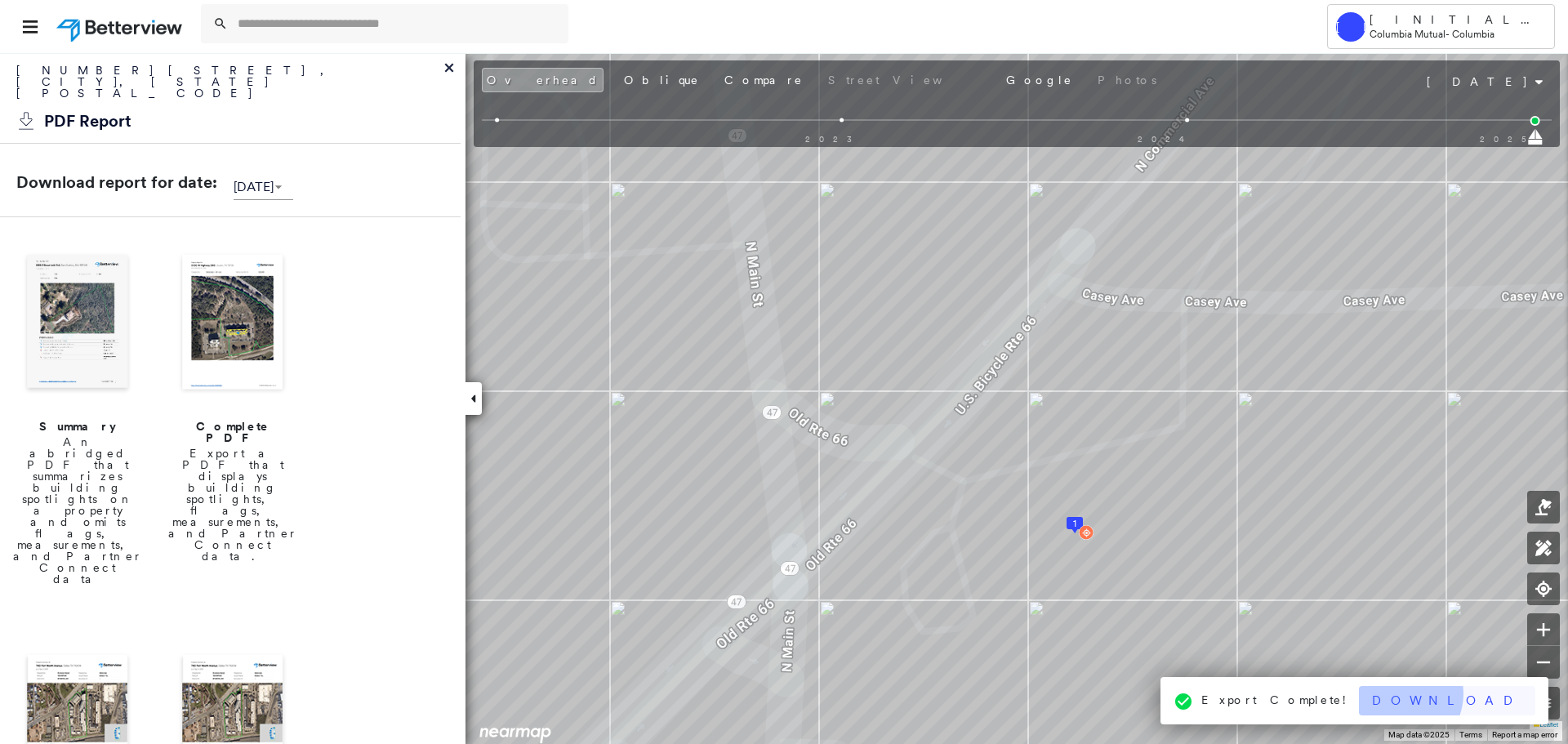click on "Download" at bounding box center (1447, 701) 